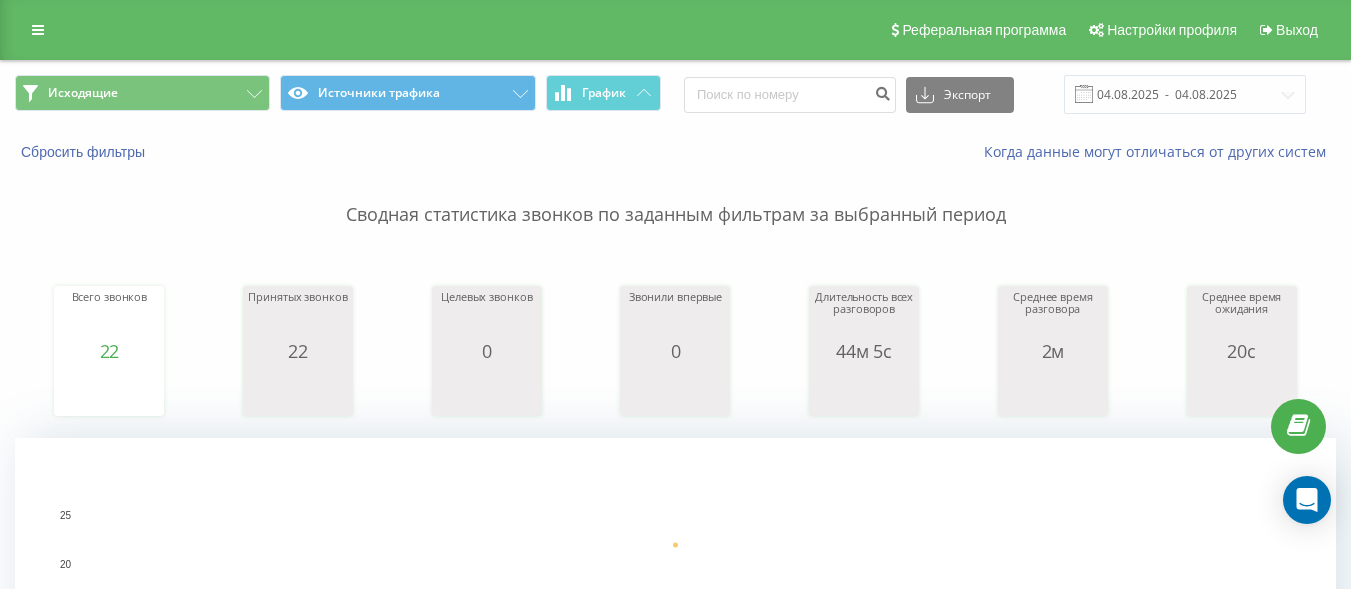 scroll, scrollTop: 0, scrollLeft: 0, axis: both 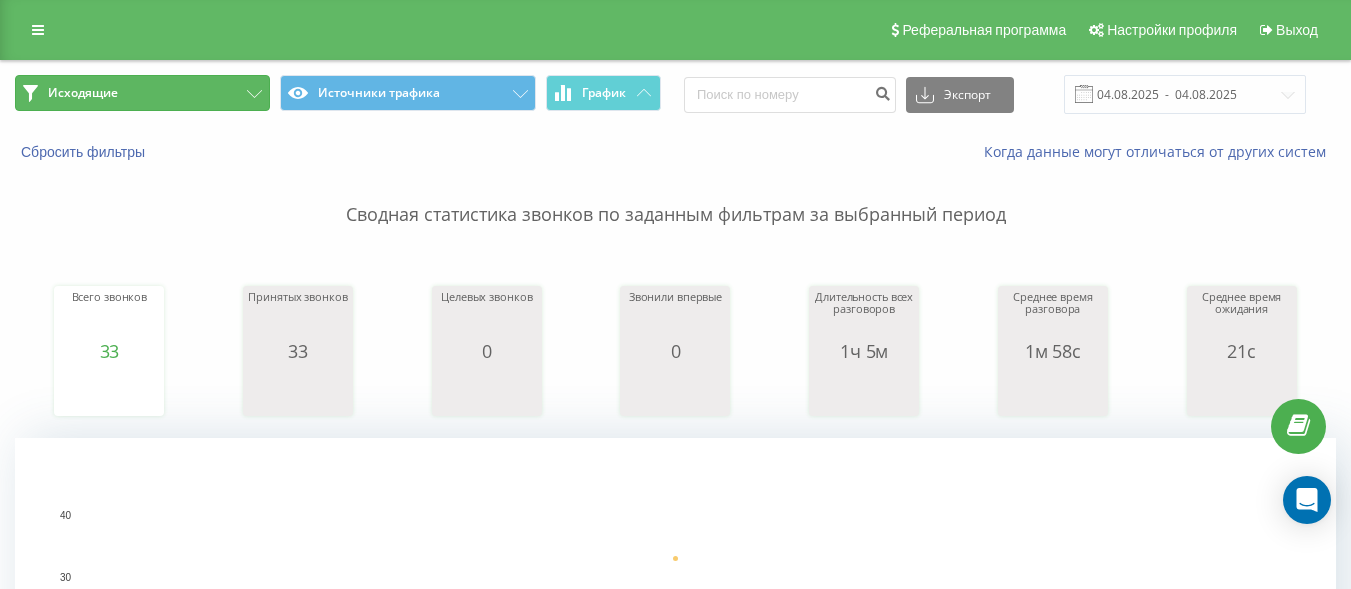click on "Исходящие" at bounding box center [142, 93] 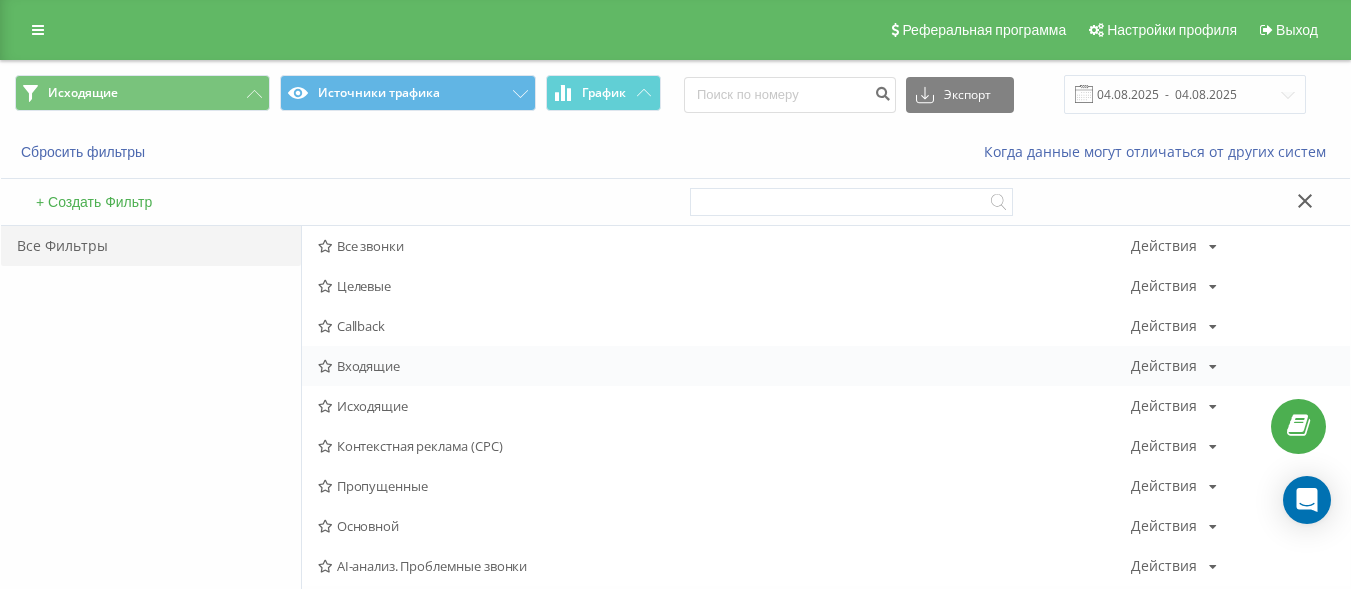 click on "Входящие Действия Редактировать Копировать Удалить По умолчанию Поделиться" at bounding box center [826, 366] 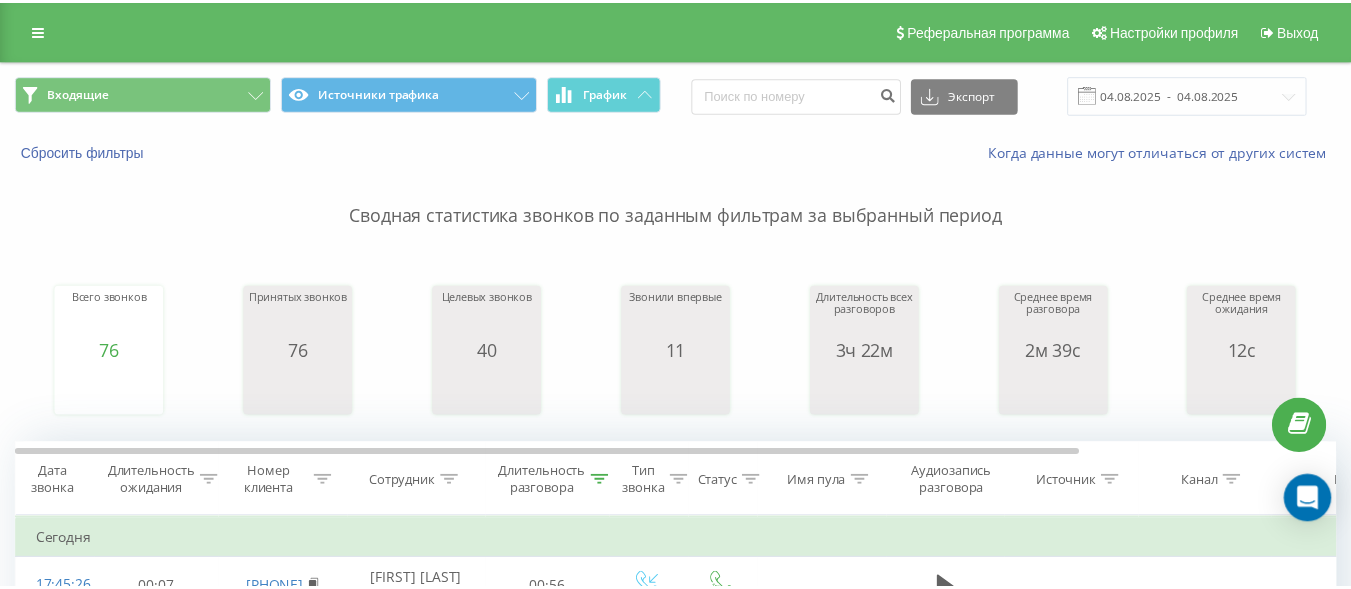 scroll, scrollTop: 0, scrollLeft: 0, axis: both 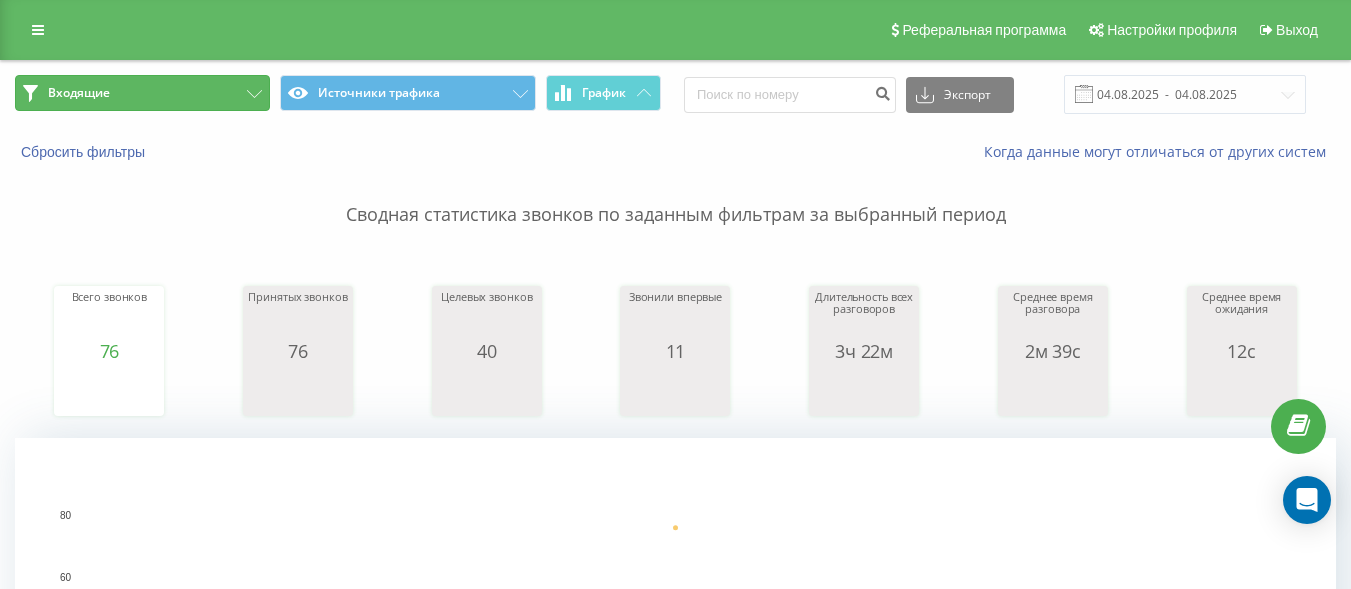 click on "Входящие" at bounding box center (142, 93) 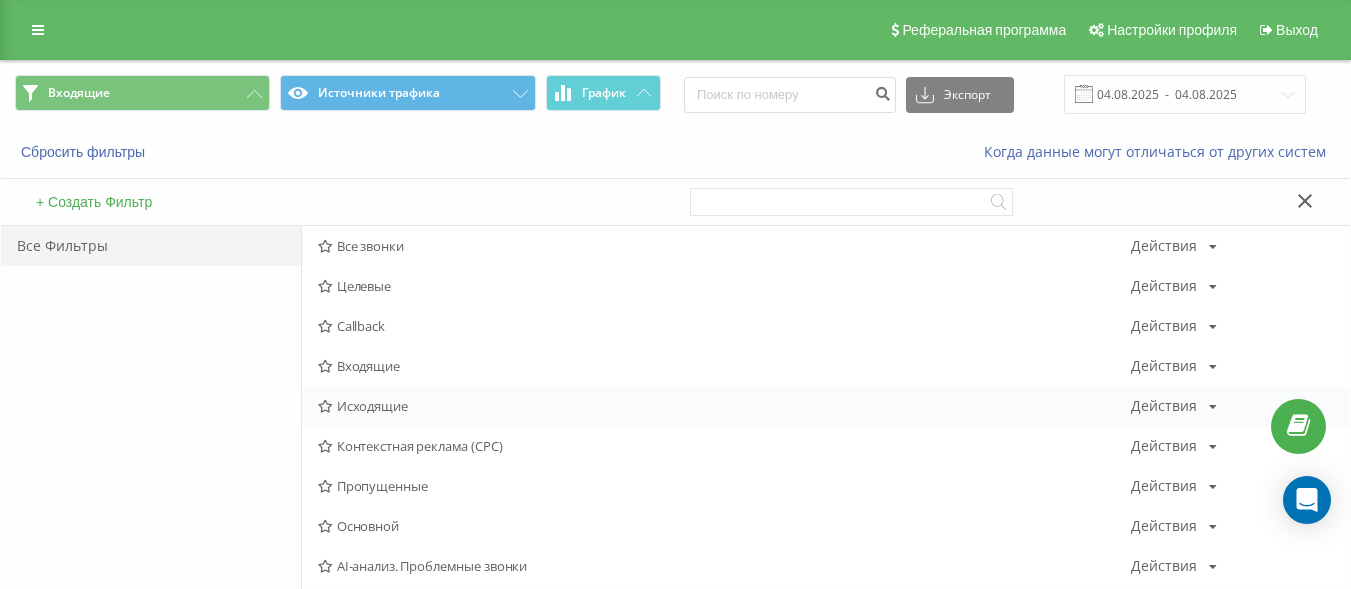 click on "Исходящие" at bounding box center (724, 406) 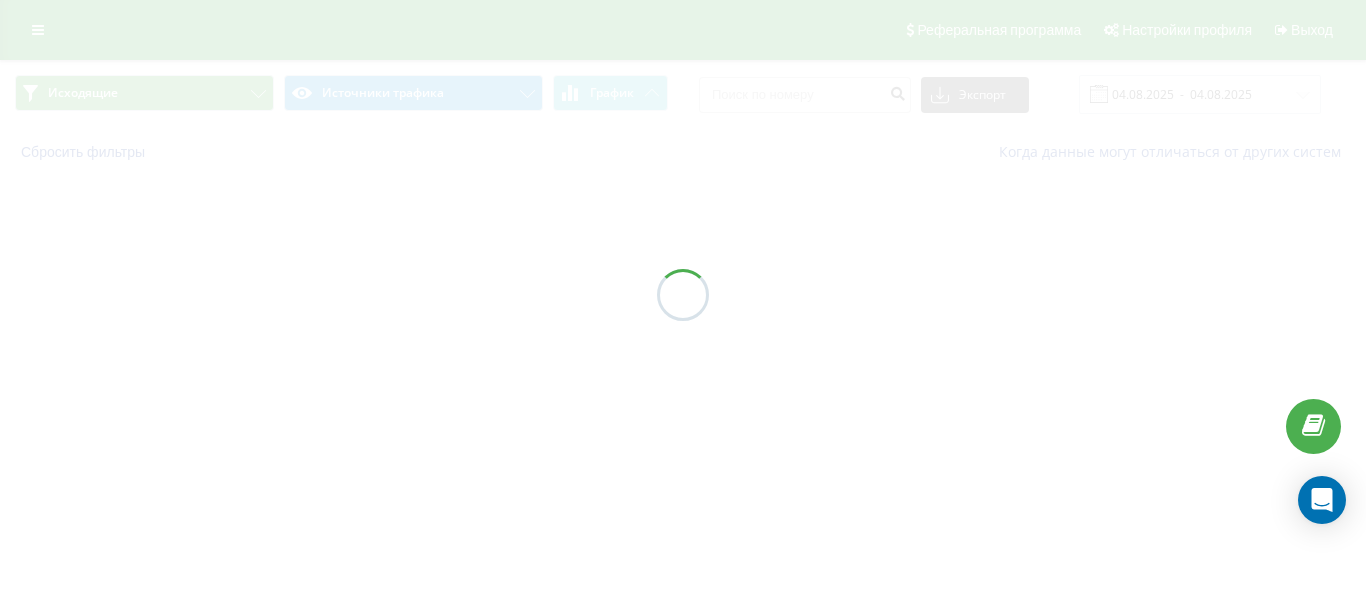 scroll, scrollTop: 0, scrollLeft: 0, axis: both 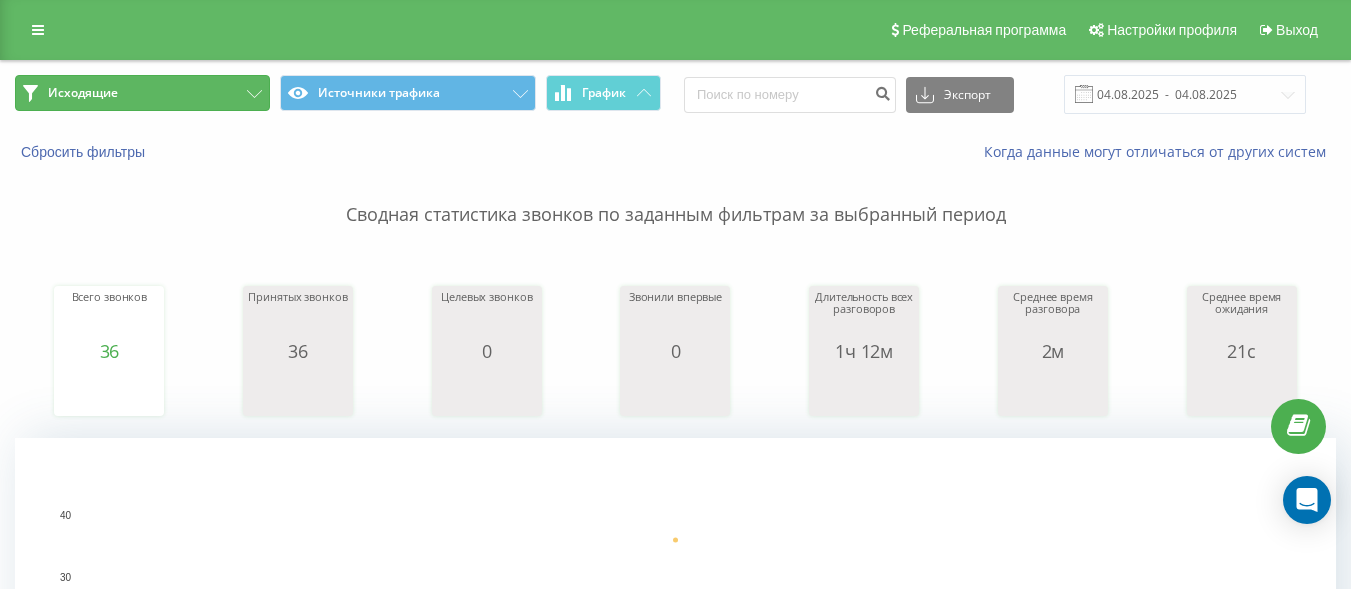 click on "Исходящие" at bounding box center (142, 93) 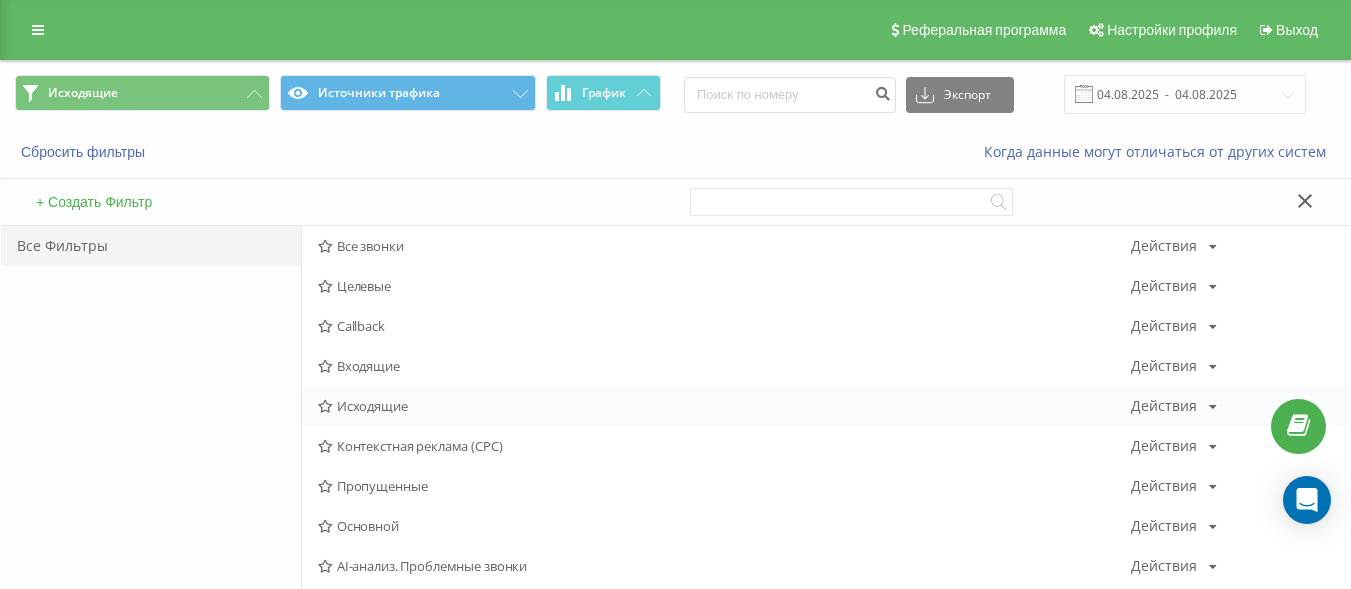 click on "Исходящие Действия Редактировать Копировать Удалить По умолчанию Поделиться" at bounding box center (826, 406) 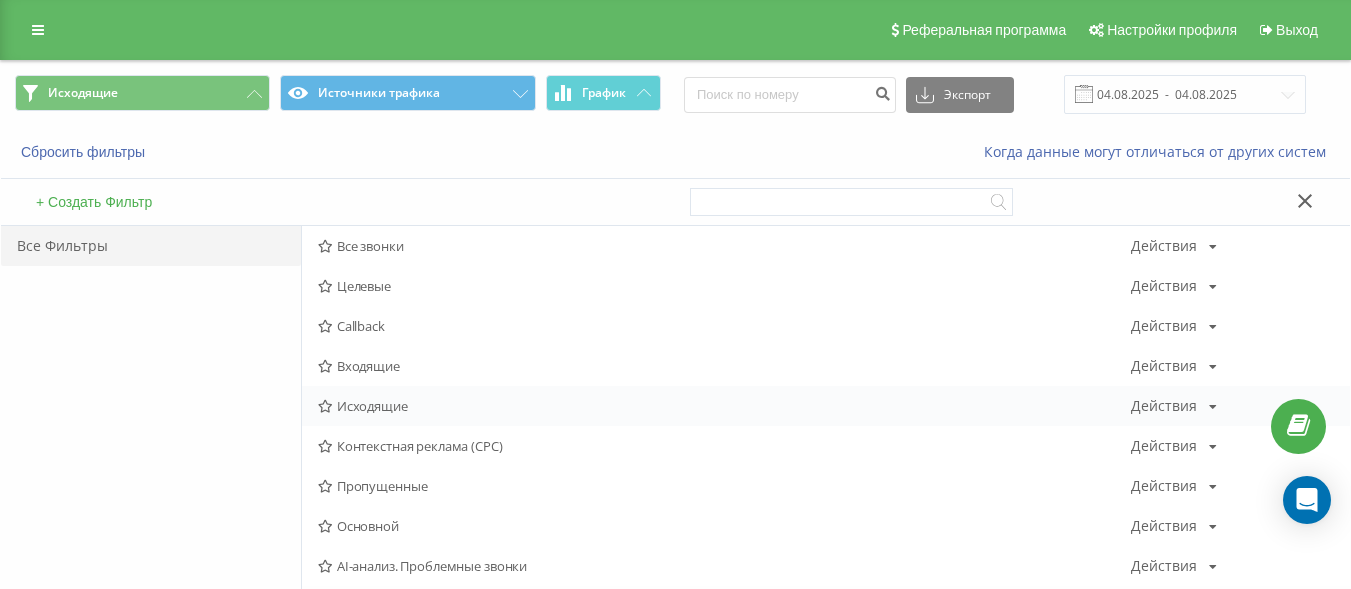 click on "Исходящие Действия Редактировать Копировать Удалить По умолчанию Поделиться" at bounding box center (826, 406) 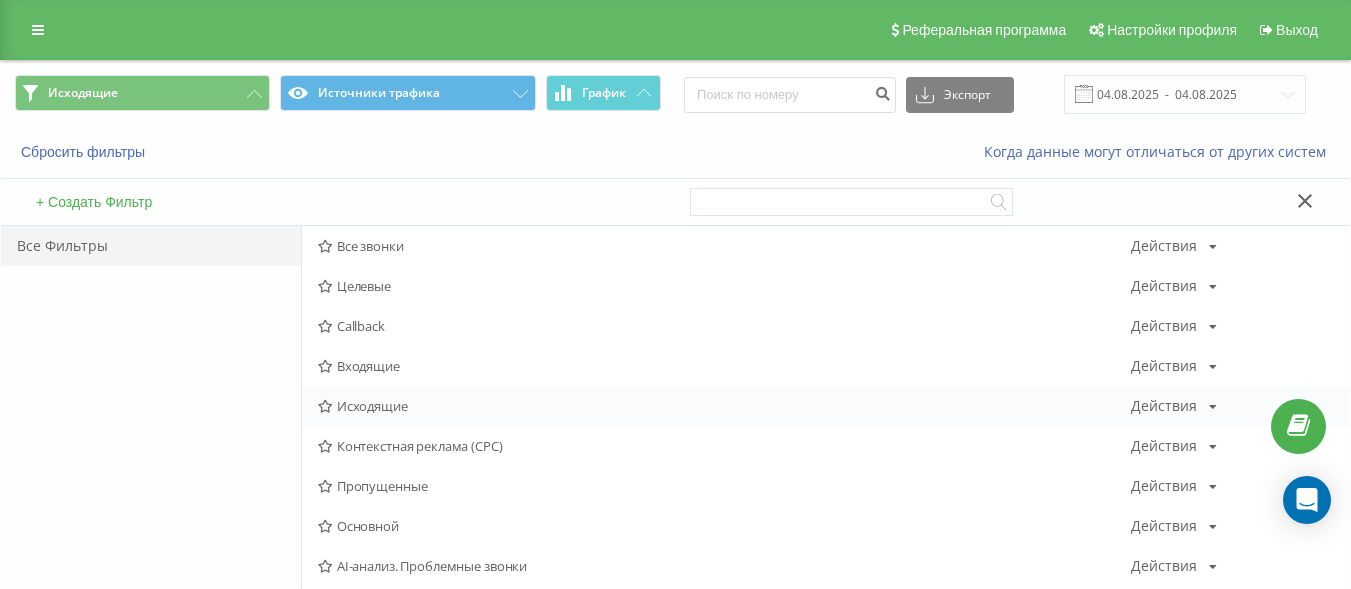 click on "Исходящие Действия Редактировать Копировать Удалить По умолчанию Поделиться" at bounding box center [826, 406] 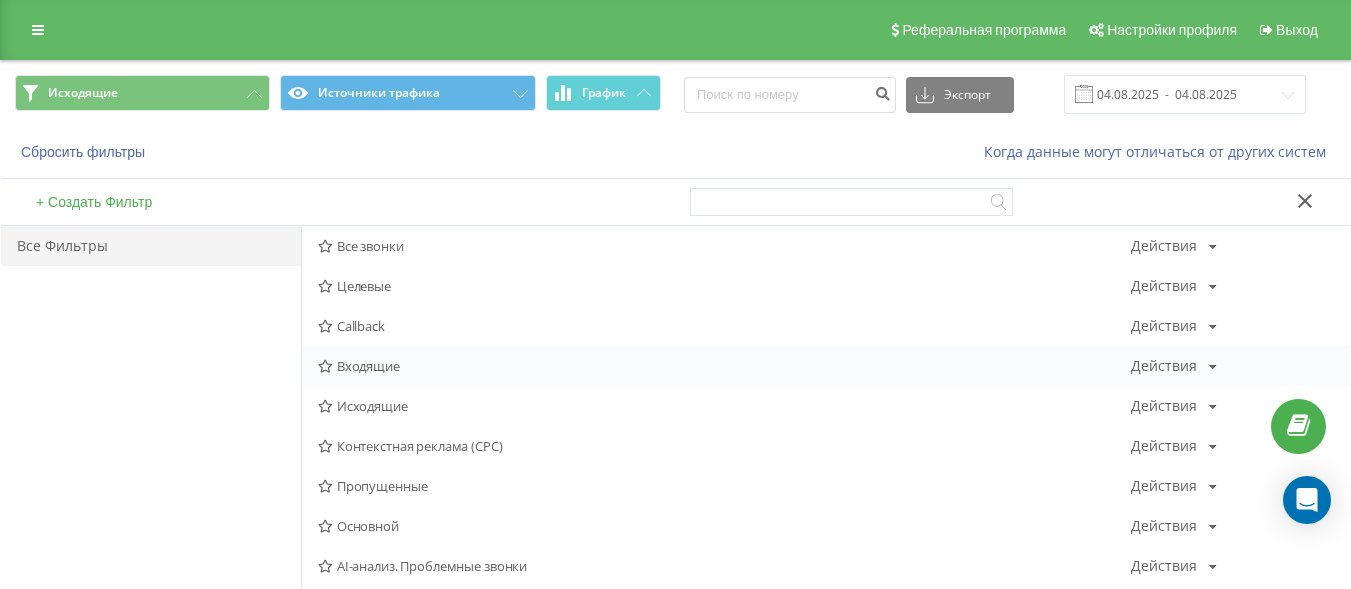 click on "Входящие Действия Редактировать Копировать Удалить По умолчанию Поделиться" at bounding box center (826, 366) 